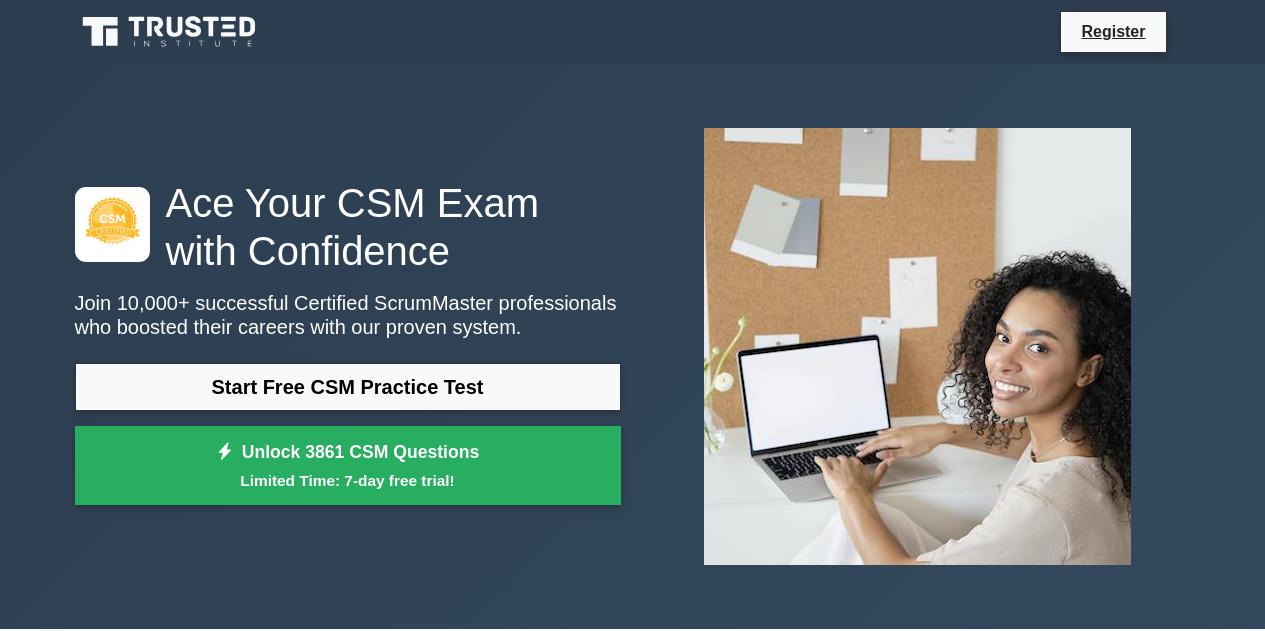 scroll, scrollTop: 0, scrollLeft: 0, axis: both 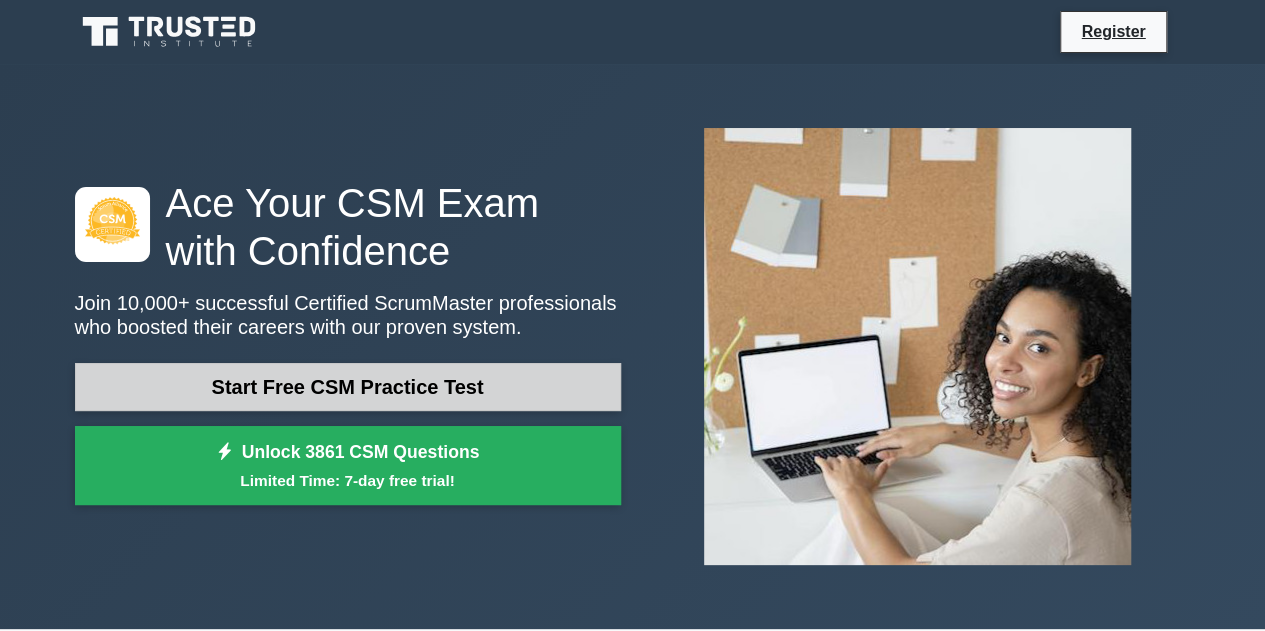 click on "Start Free CSM Practice Test" at bounding box center [348, 387] 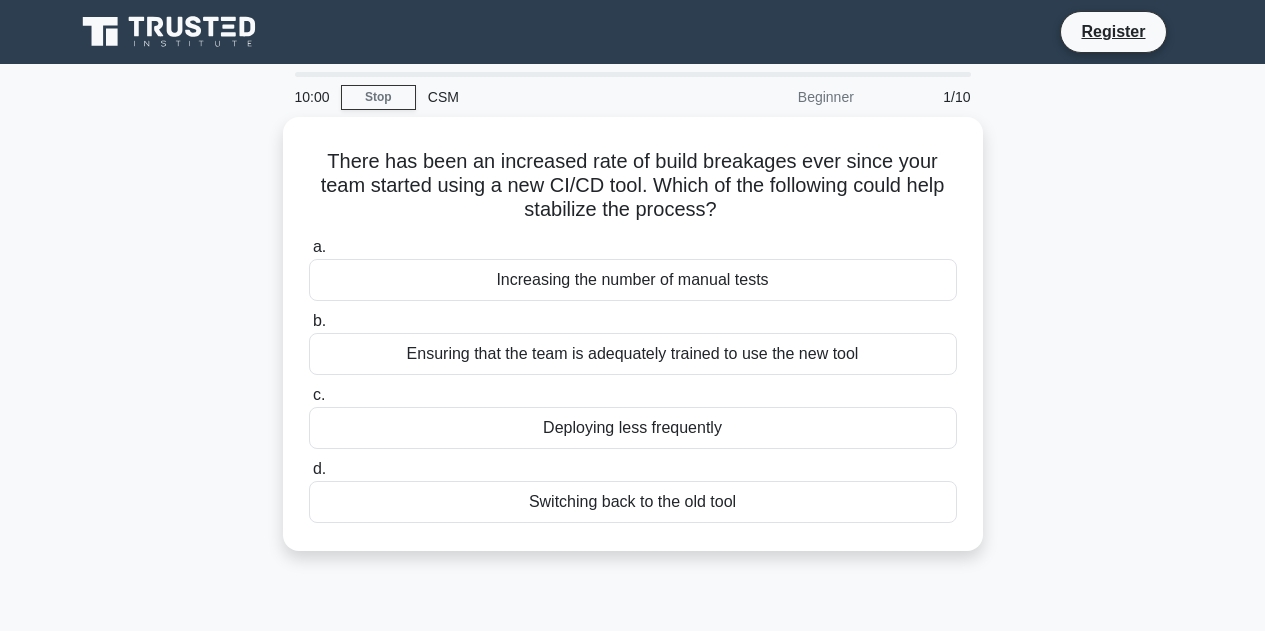 scroll, scrollTop: 0, scrollLeft: 0, axis: both 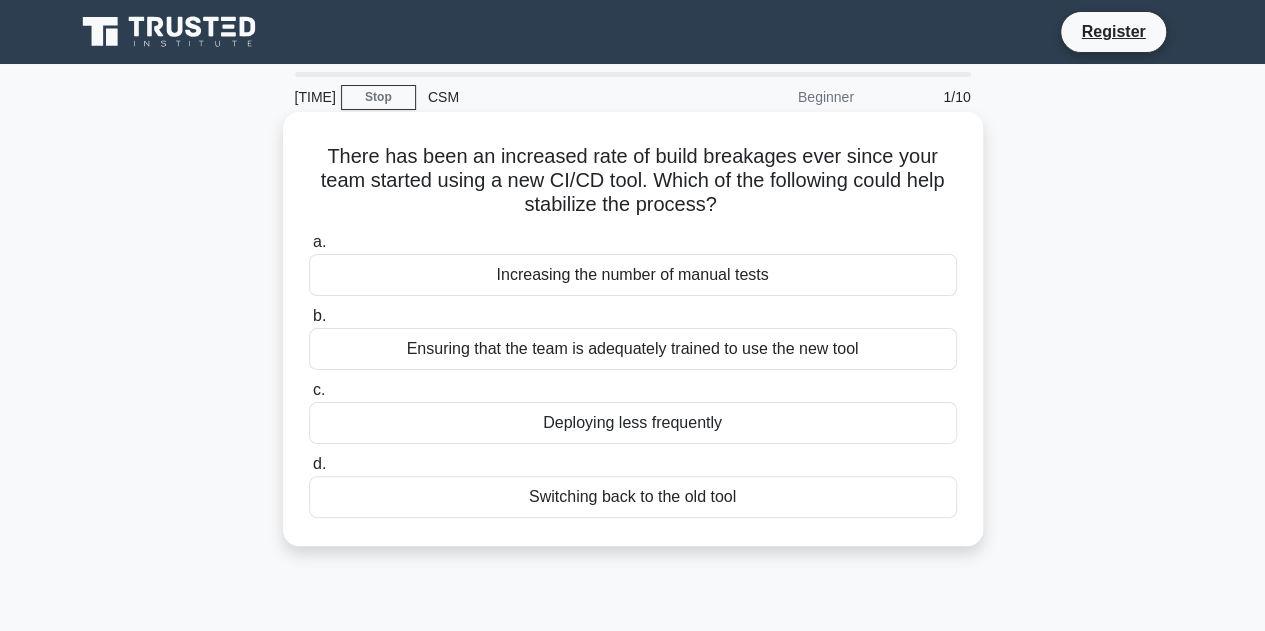 click on "b.
Ensuring that the team is adequately trained to use the new tool" at bounding box center [633, 337] 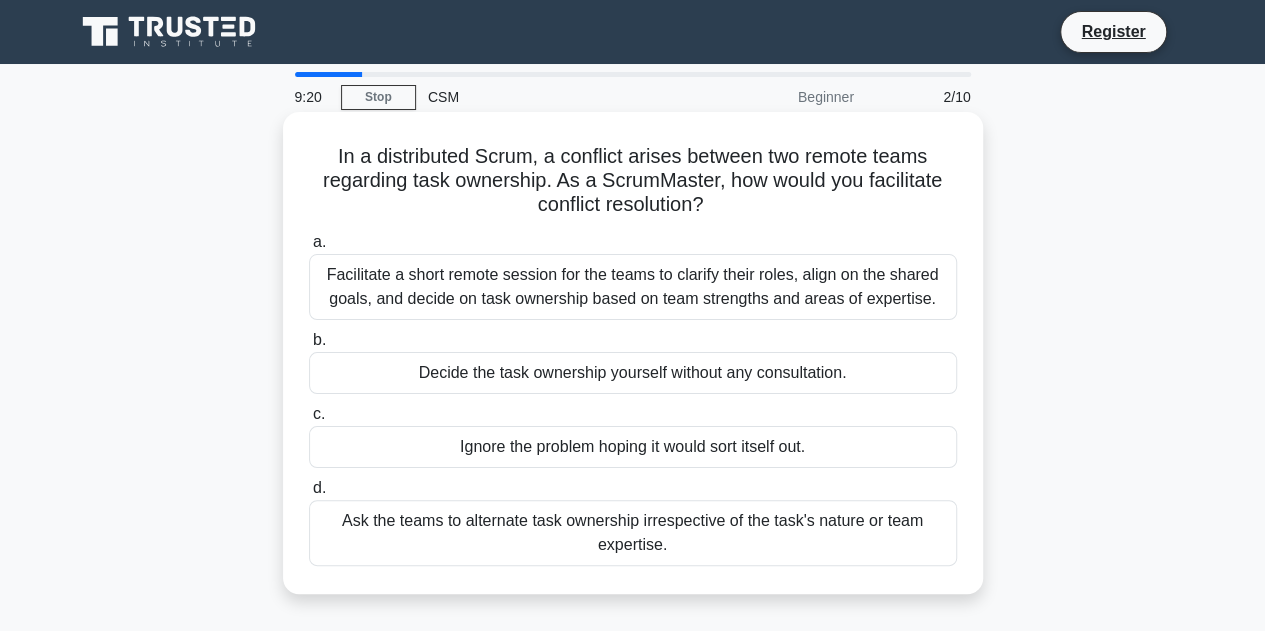 click on "Facilitate a short remote session for the teams to clarify their roles, align on the shared goals, and decide on task ownership based on team strengths and areas of expertise." at bounding box center [633, 287] 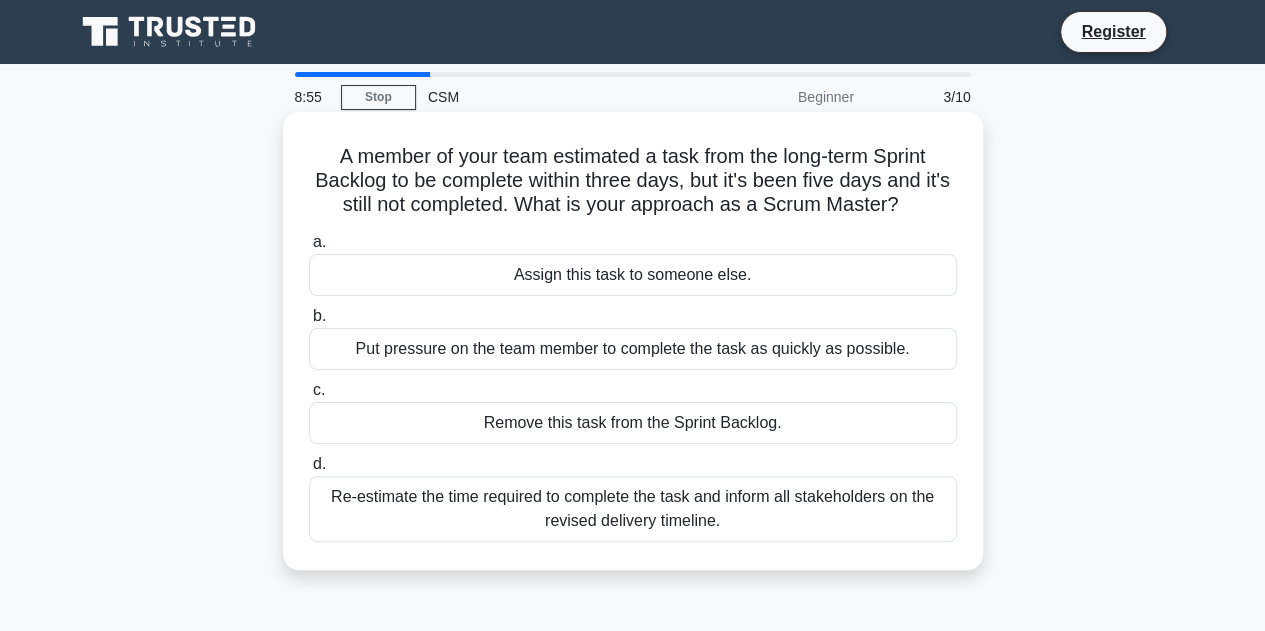 click on "Re-estimate the time required to complete the task and inform all stakeholders on the revised delivery timeline." at bounding box center [633, 509] 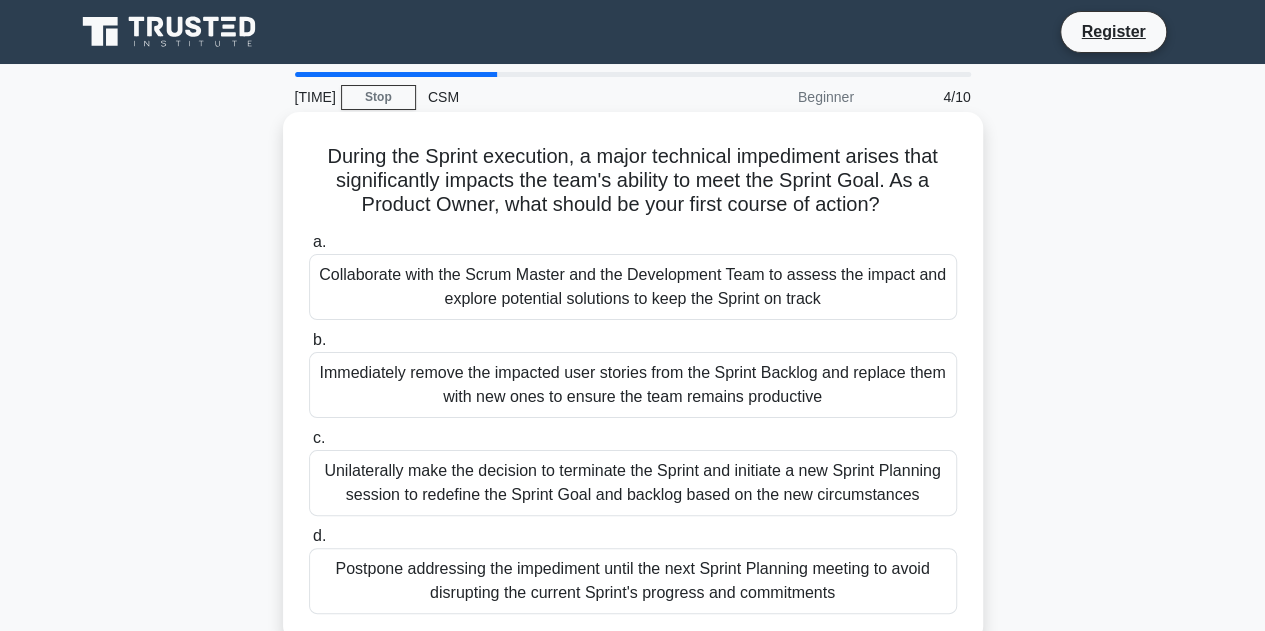 click on "Collaborate with the Scrum Master and the Development Team to assess the impact and explore potential solutions to keep the Sprint on track" at bounding box center (633, 287) 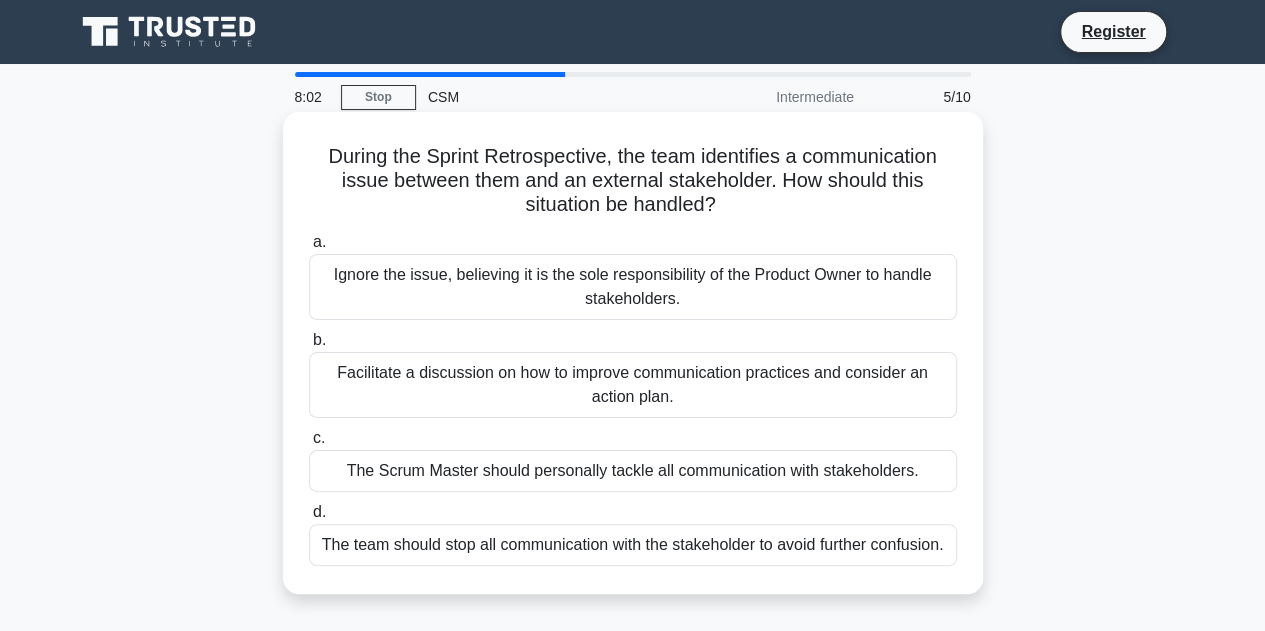 click on "Facilitate a discussion on how to improve communication practices and consider an action plan." at bounding box center (633, 385) 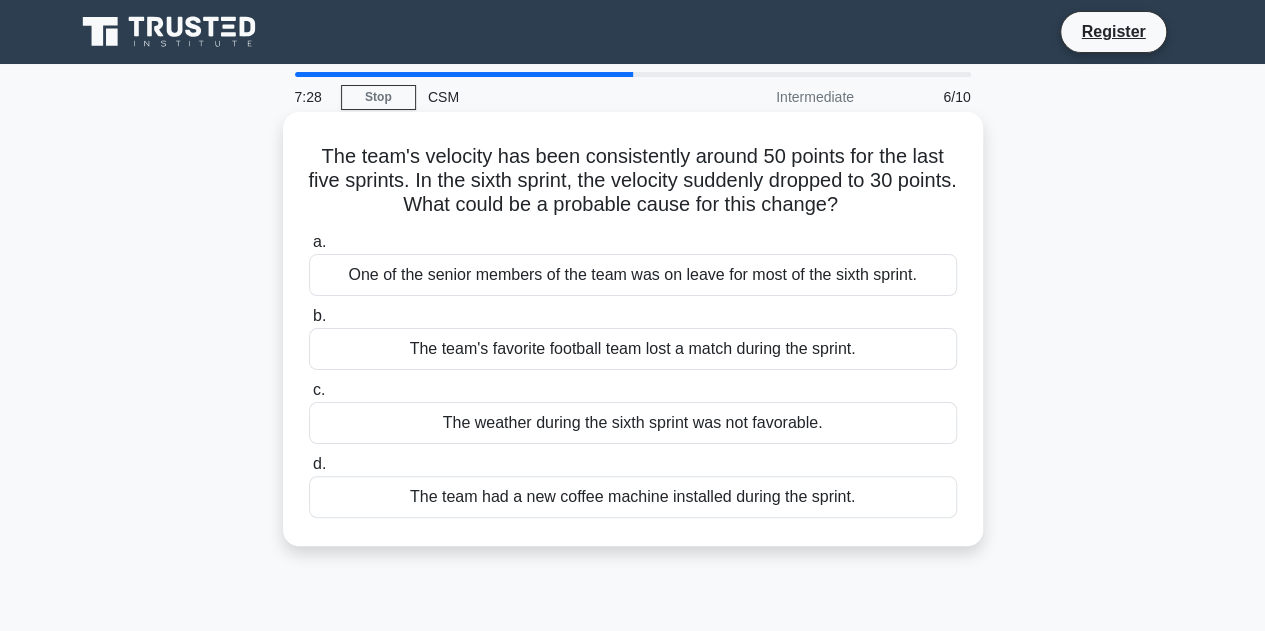 click on "One of the senior members of the team was on leave for most of the sixth sprint." at bounding box center [633, 275] 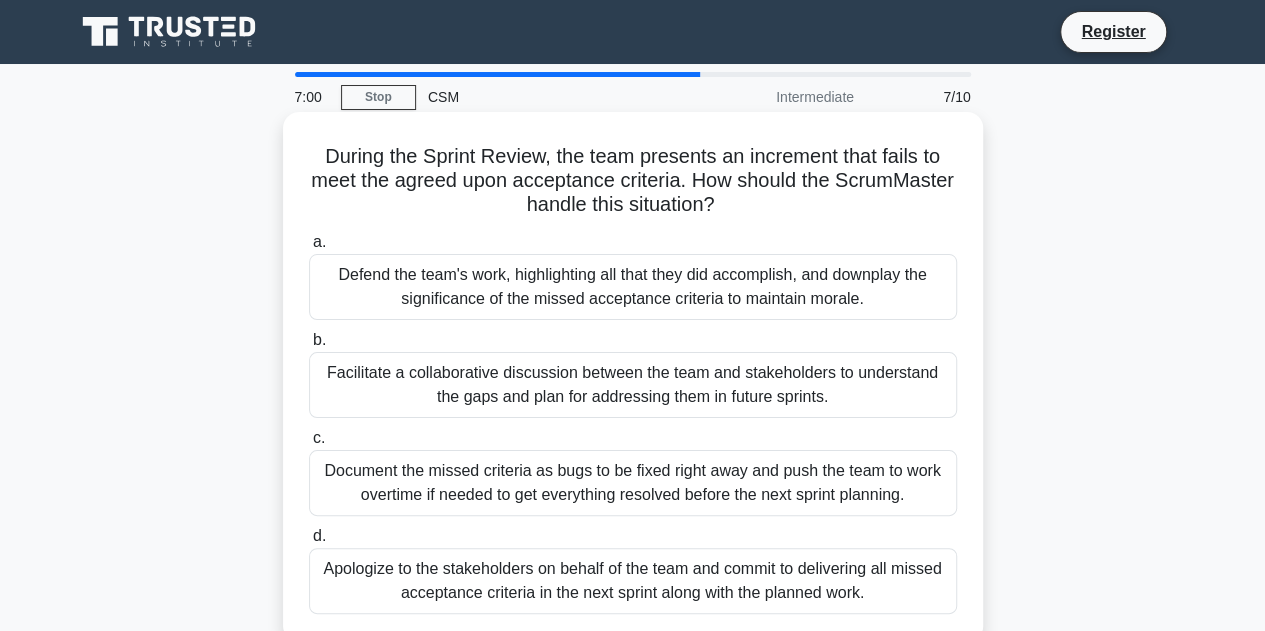 click on "Facilitate a collaborative discussion between the team and stakeholders to understand the gaps and plan for addressing them in future sprints." at bounding box center [633, 385] 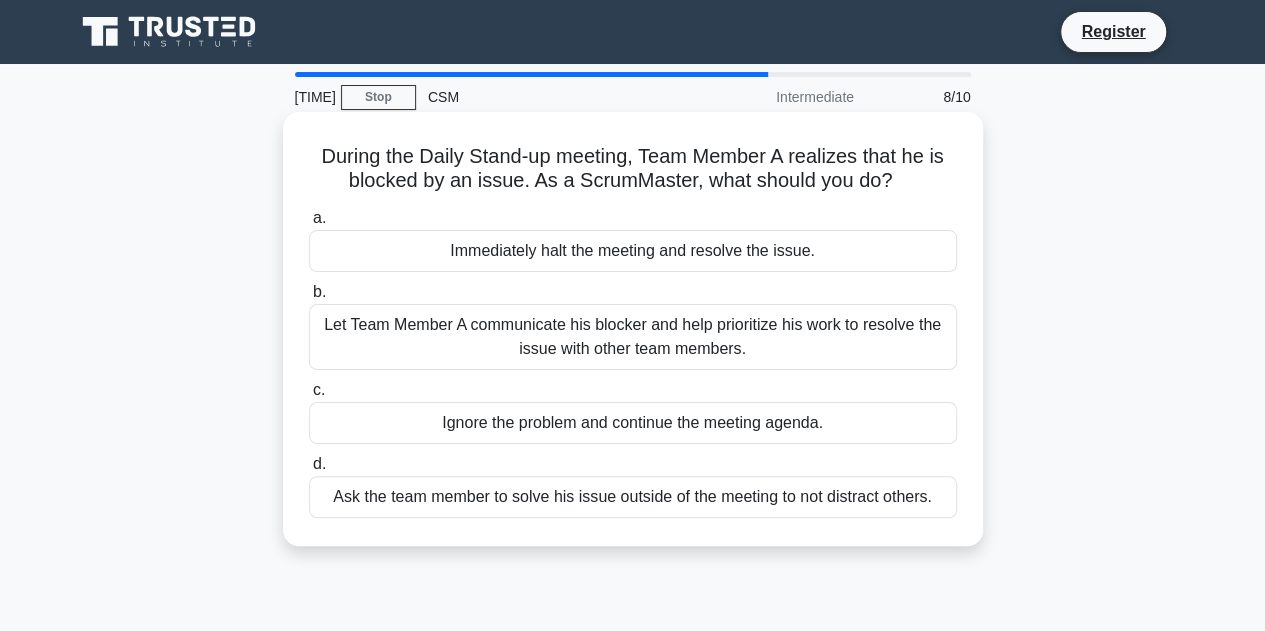click on "Let Team Member A communicate his blocker and help prioritize his work to resolve the issue with other team members." at bounding box center [633, 337] 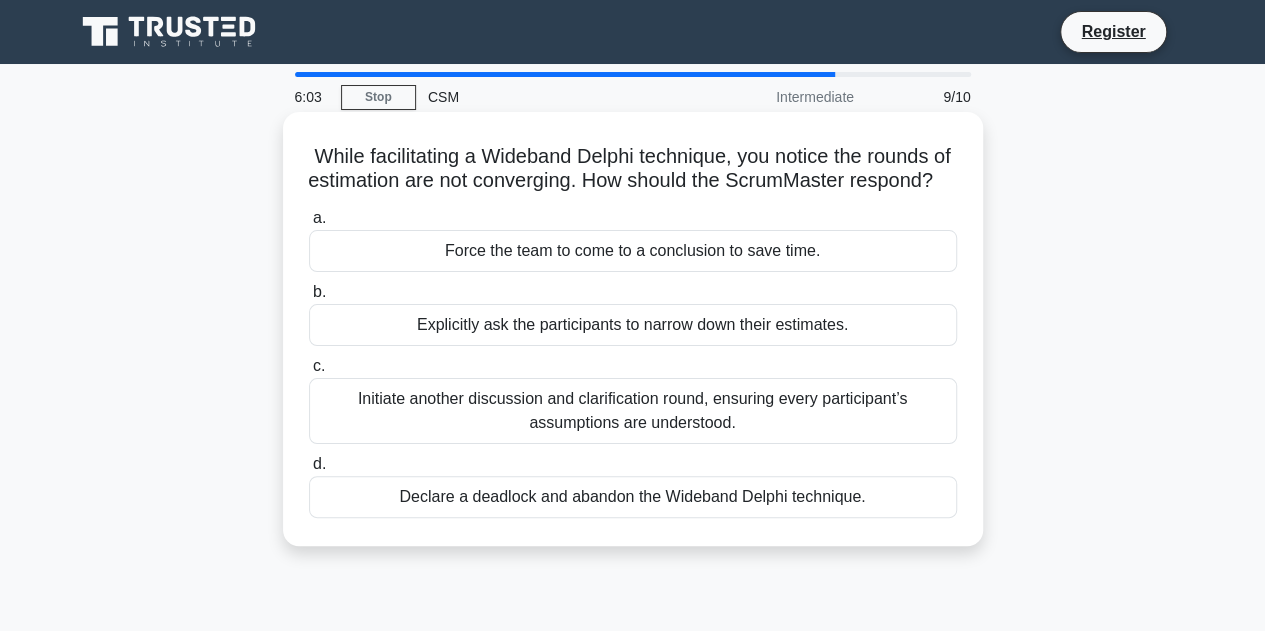 click on "Explicitly ask the participants to narrow down their estimates." at bounding box center (633, 325) 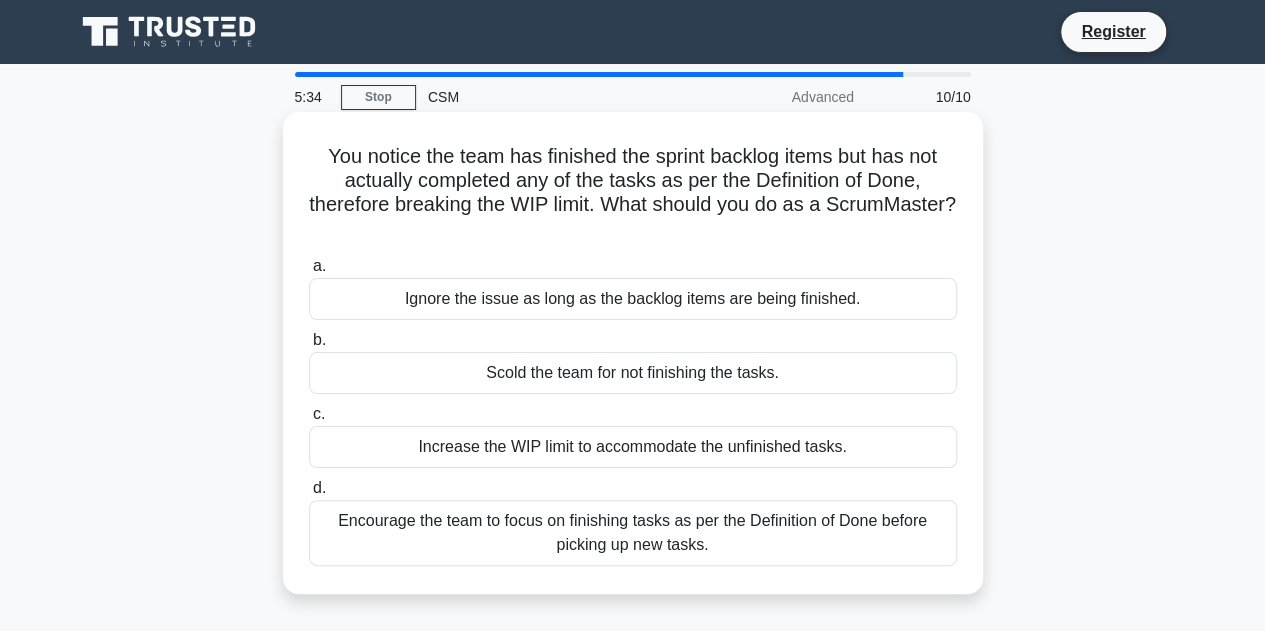 click on "Encourage the team to focus on finishing tasks as per the Definition of Done before picking up new tasks." at bounding box center (633, 533) 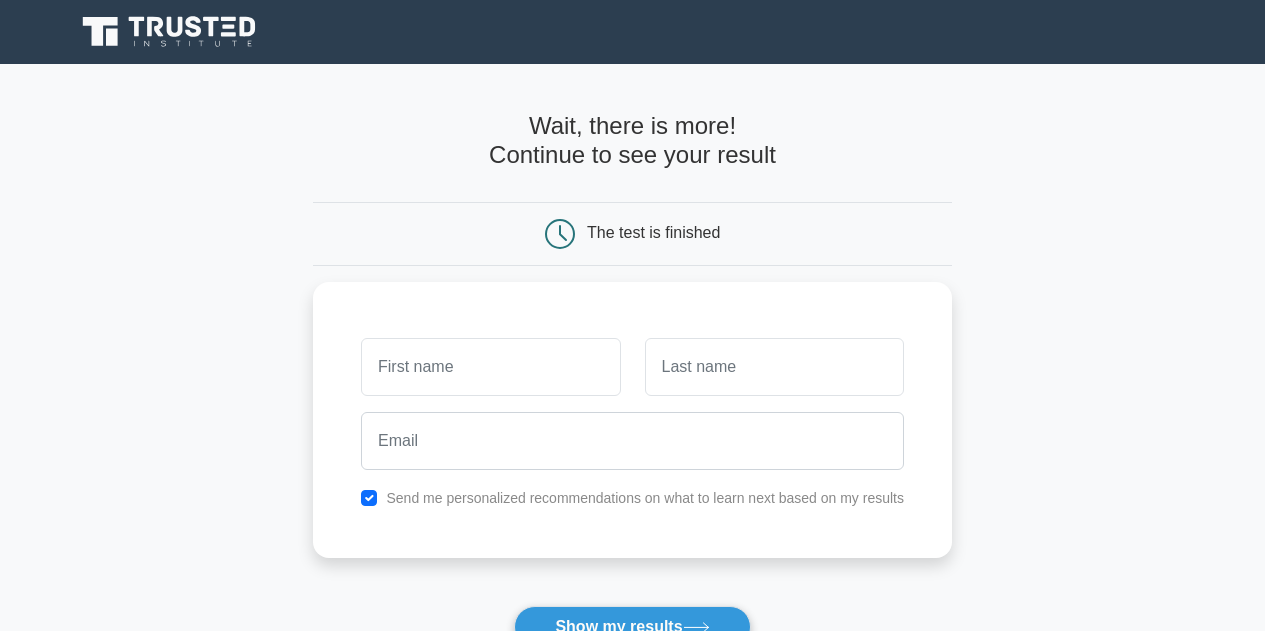 scroll, scrollTop: 0, scrollLeft: 0, axis: both 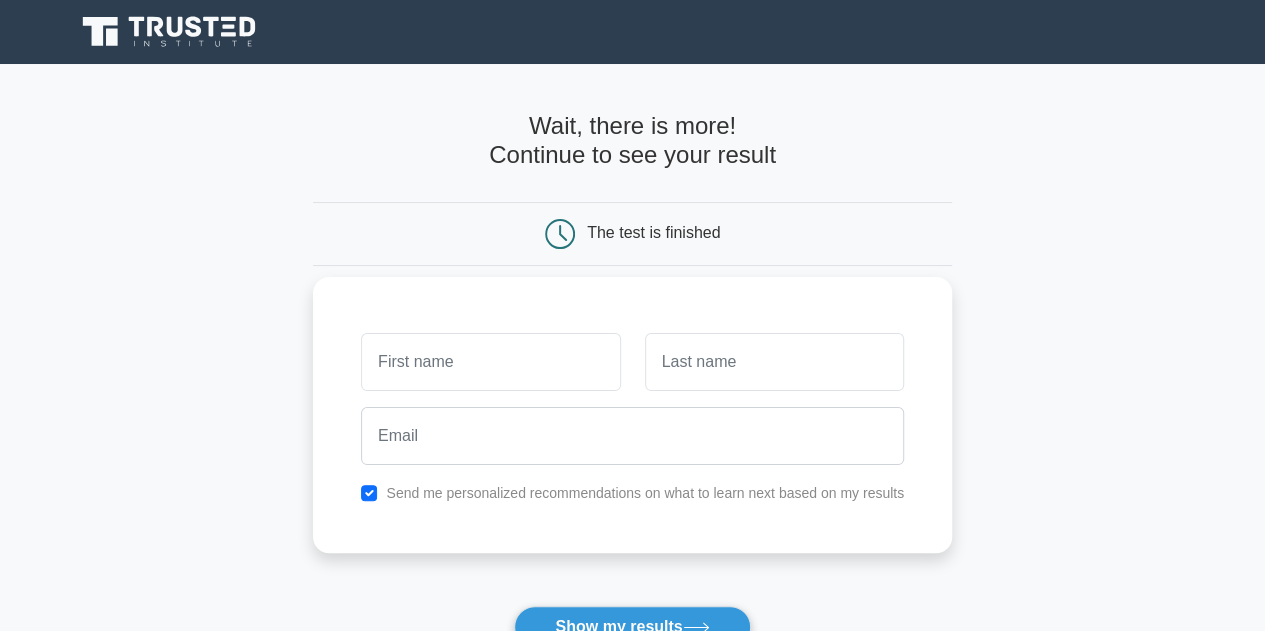 click at bounding box center [490, 362] 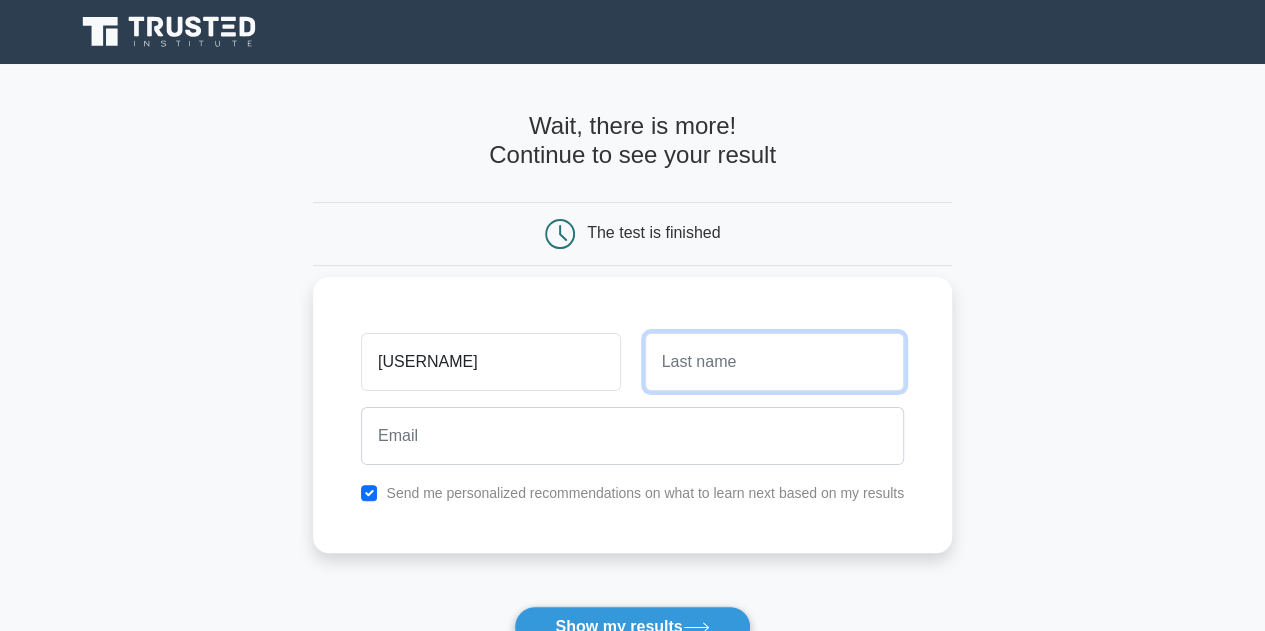 click at bounding box center (774, 362) 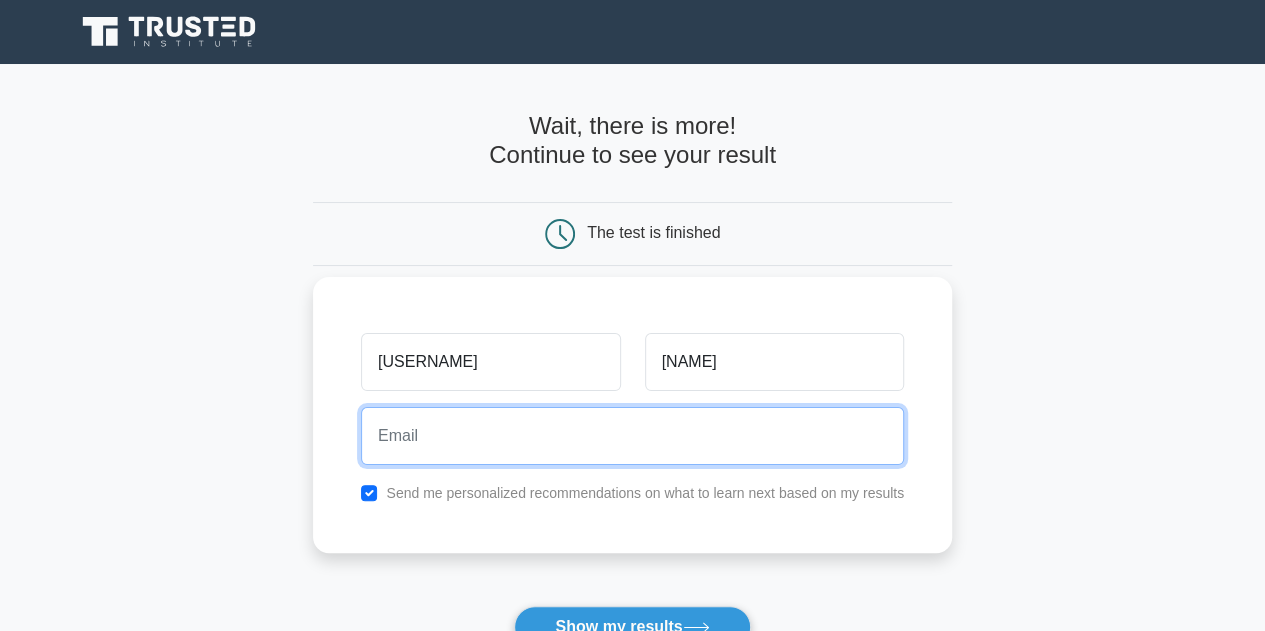 click at bounding box center [632, 436] 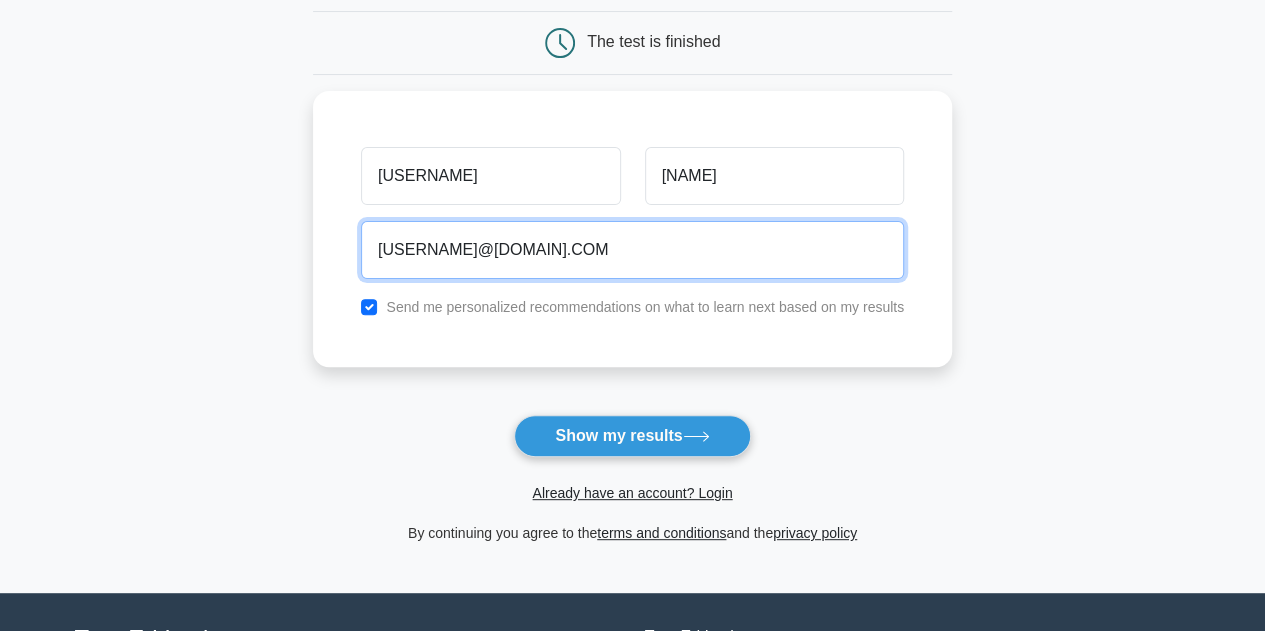 scroll, scrollTop: 193, scrollLeft: 0, axis: vertical 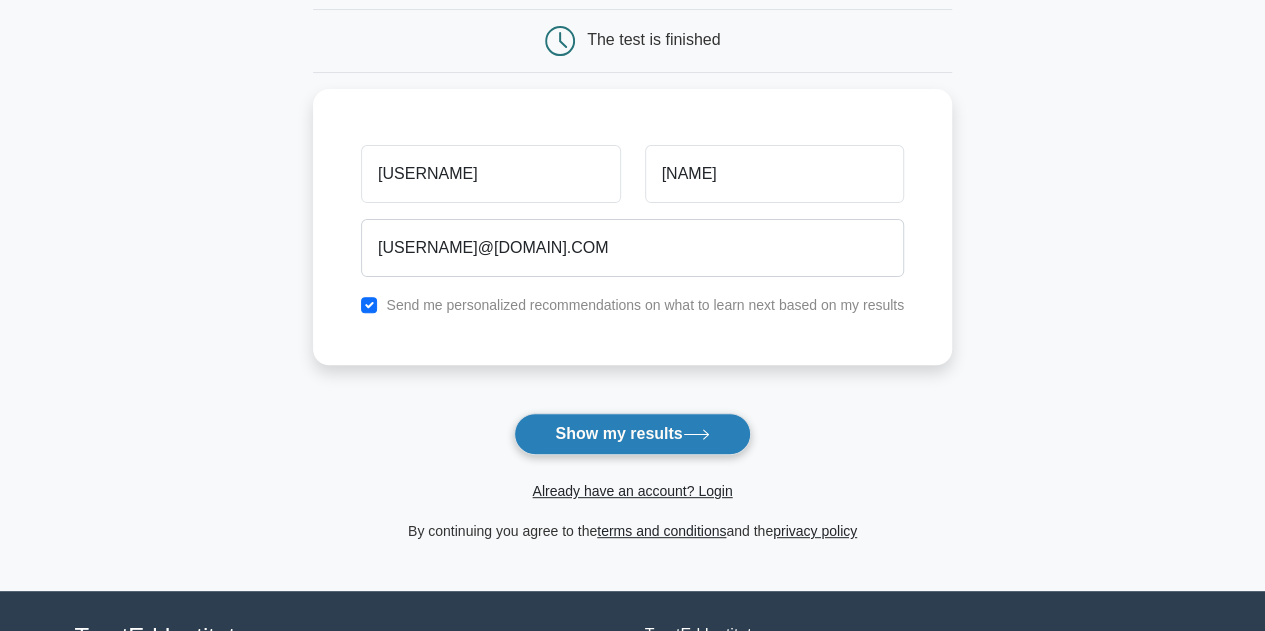 click on "Show my results" at bounding box center (632, 434) 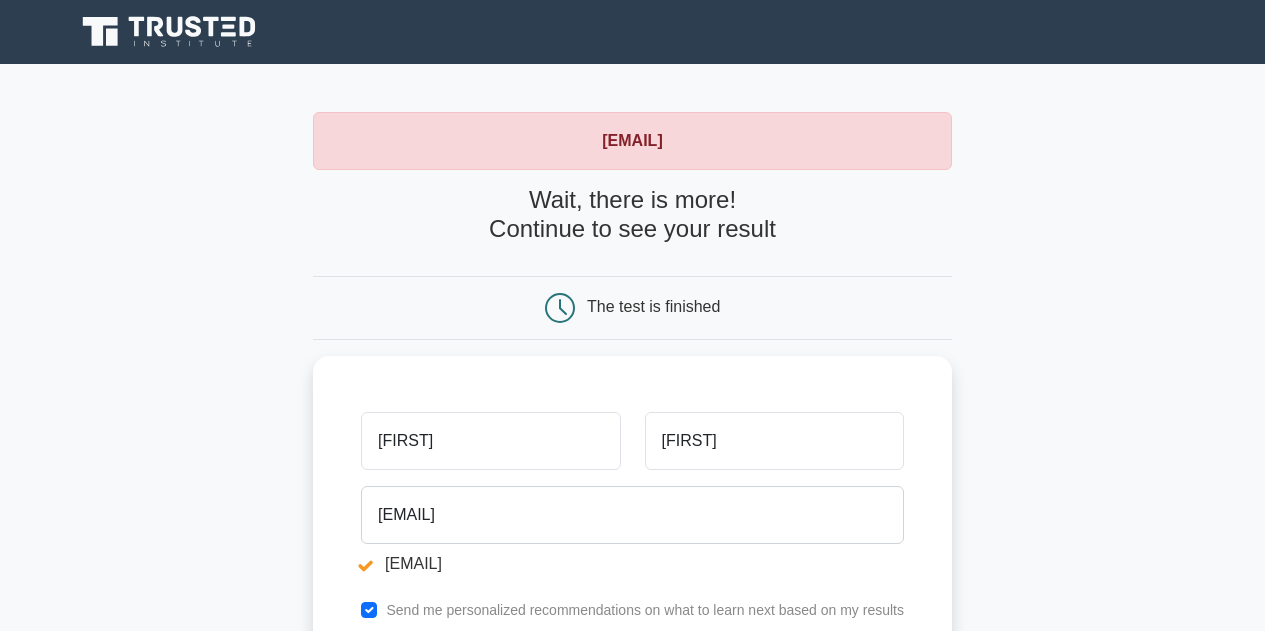 scroll, scrollTop: 0, scrollLeft: 0, axis: both 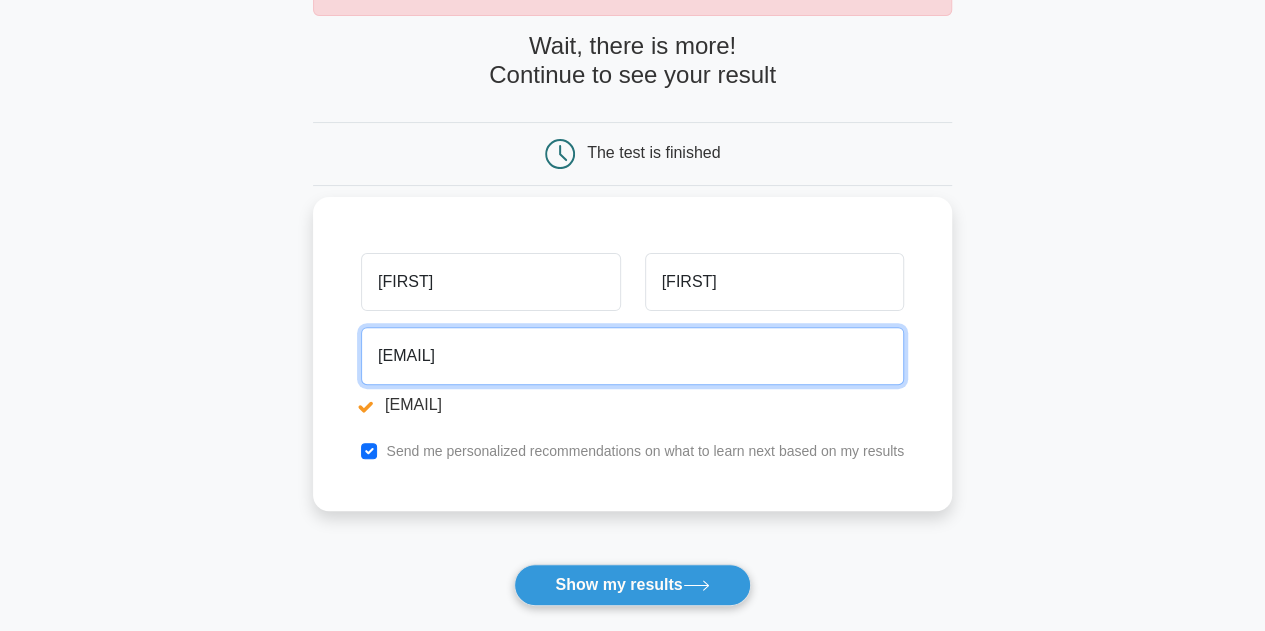 click on "[USERNAME]@[DOMAIN].COM" at bounding box center (632, 356) 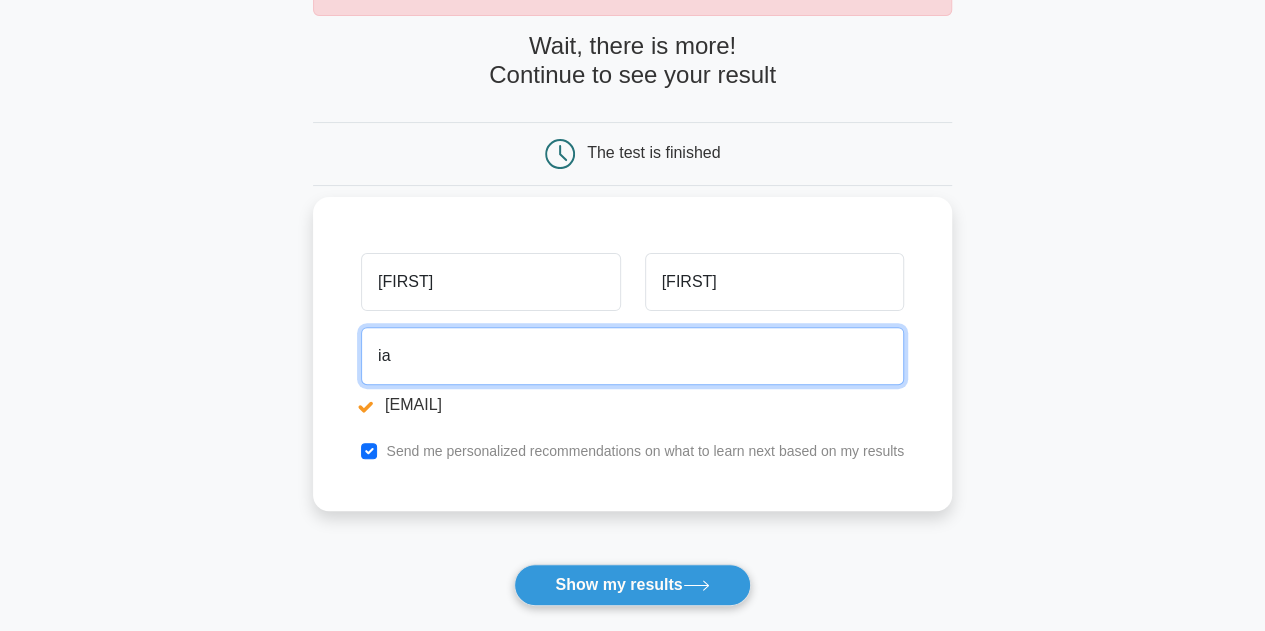 type on "ia336@nyu.edu" 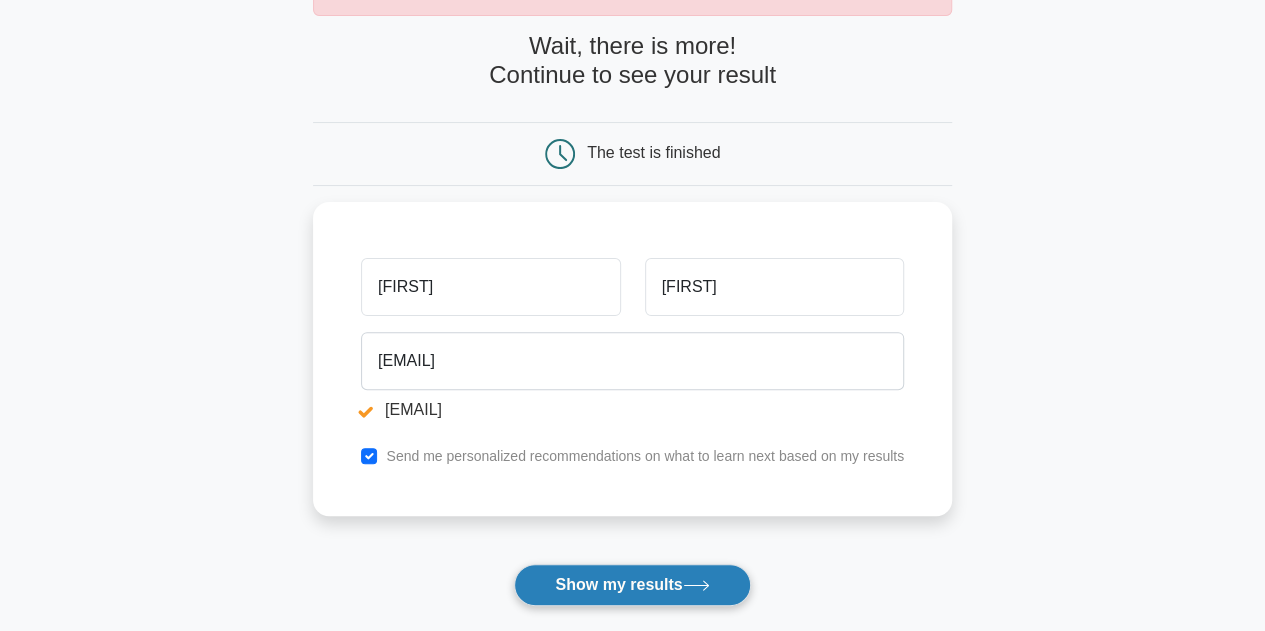 click on "Show my results" at bounding box center (632, 585) 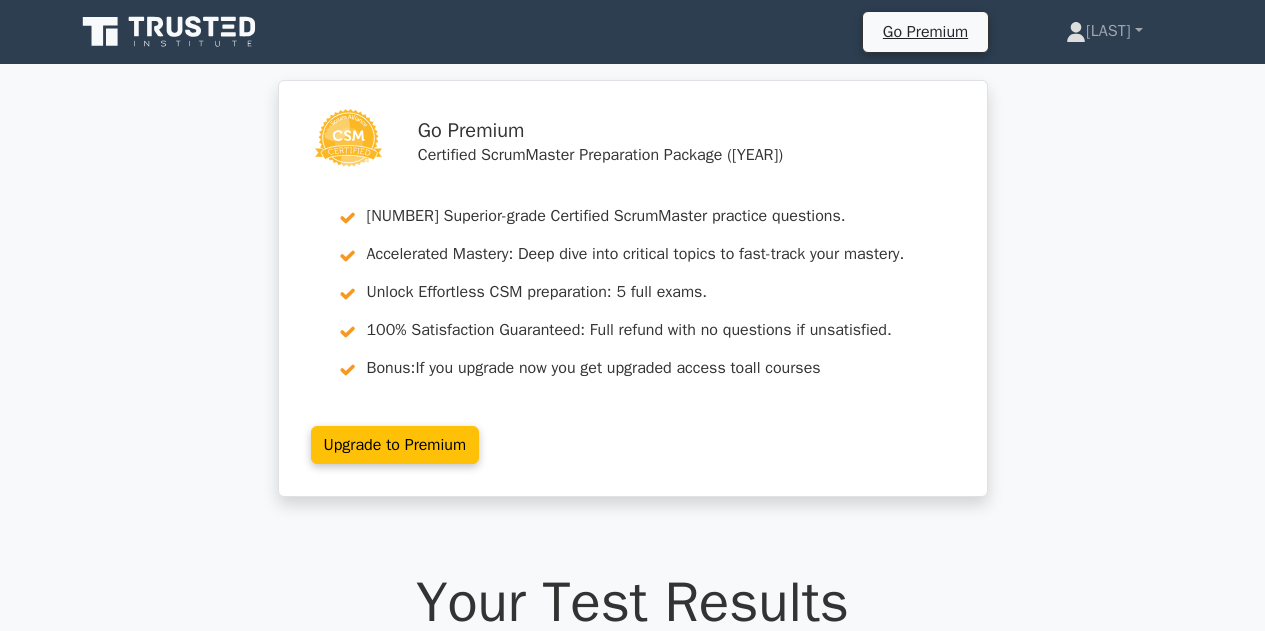 scroll, scrollTop: 0, scrollLeft: 0, axis: both 